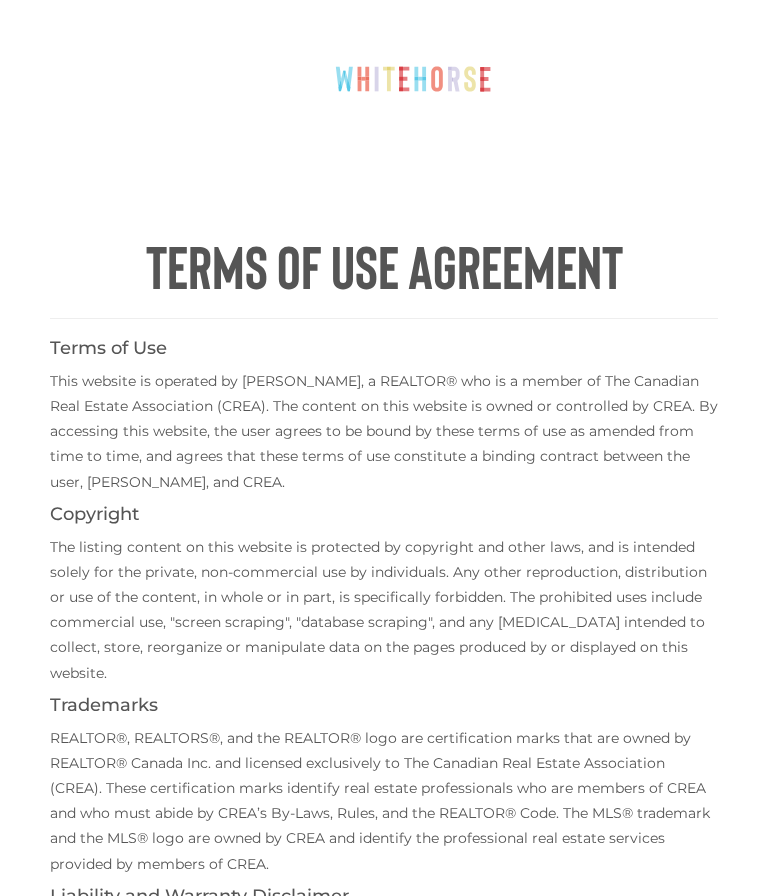 scroll, scrollTop: 0, scrollLeft: 0, axis: both 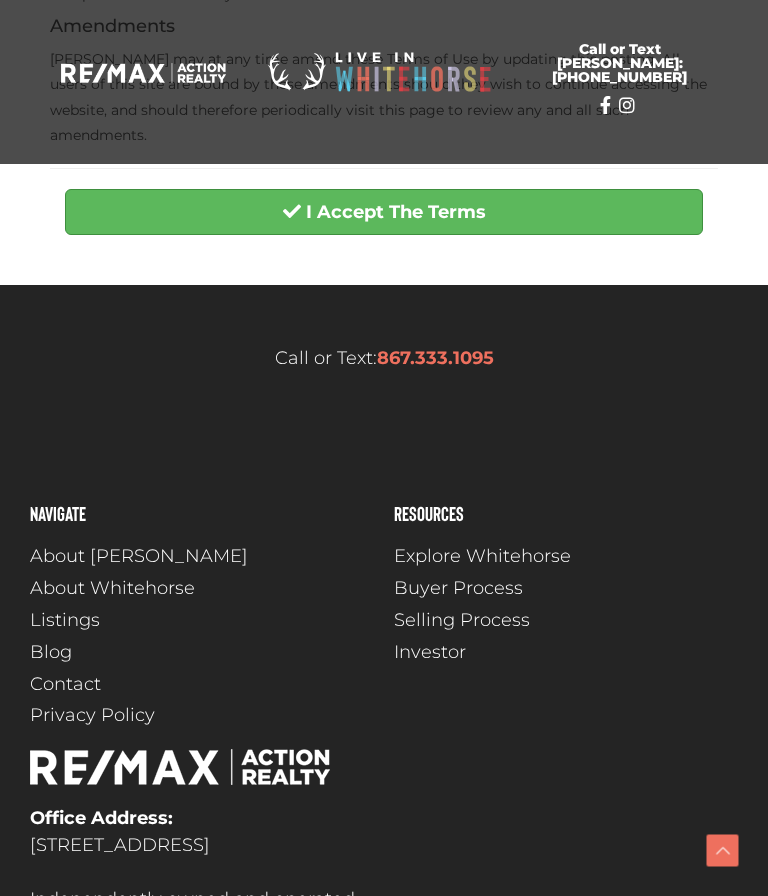 click on "I Accept The Terms" at bounding box center (384, 212) 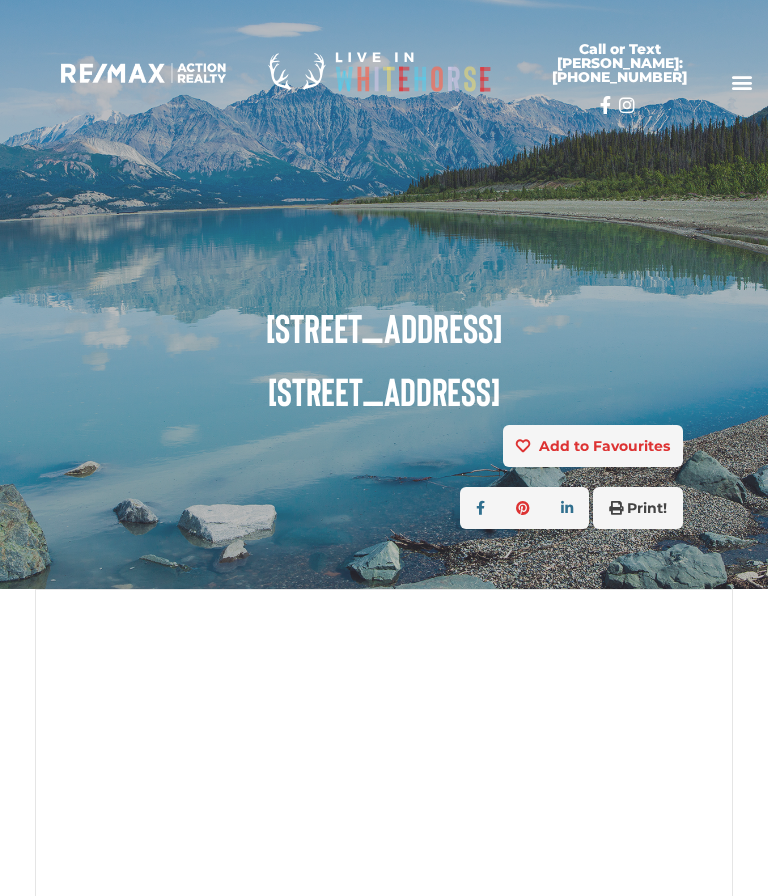 scroll, scrollTop: 0, scrollLeft: 0, axis: both 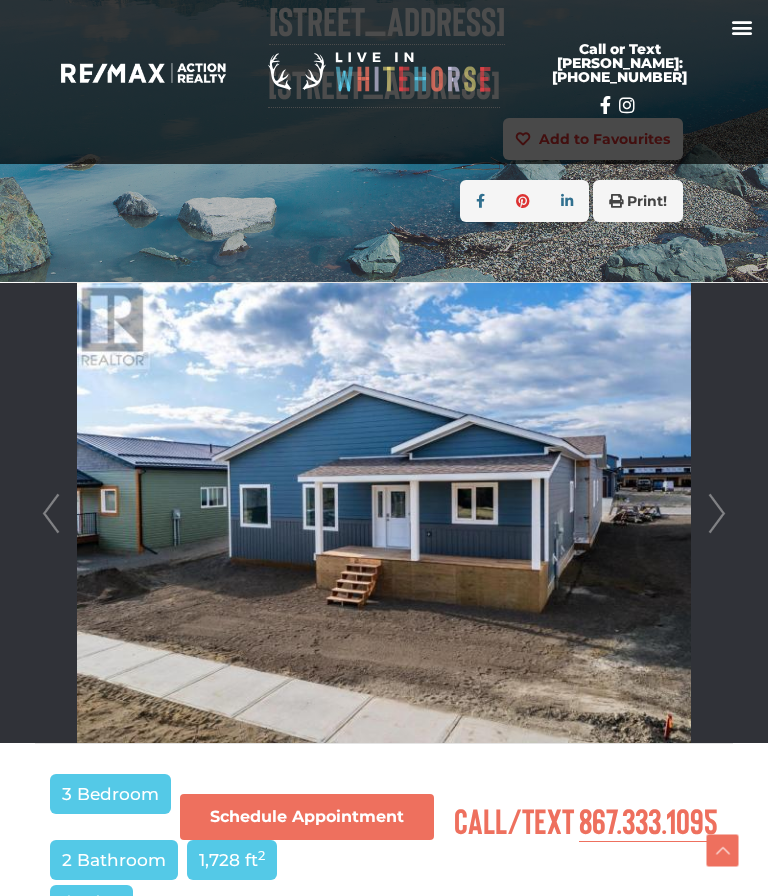 click at bounding box center [383, 513] 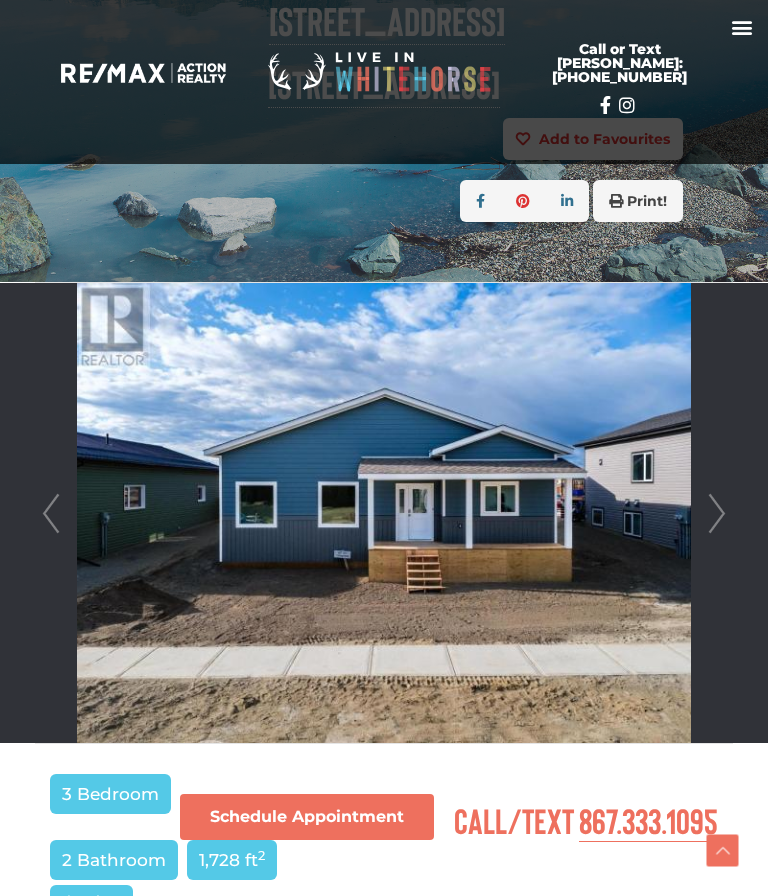 click on "Next" at bounding box center [717, 513] 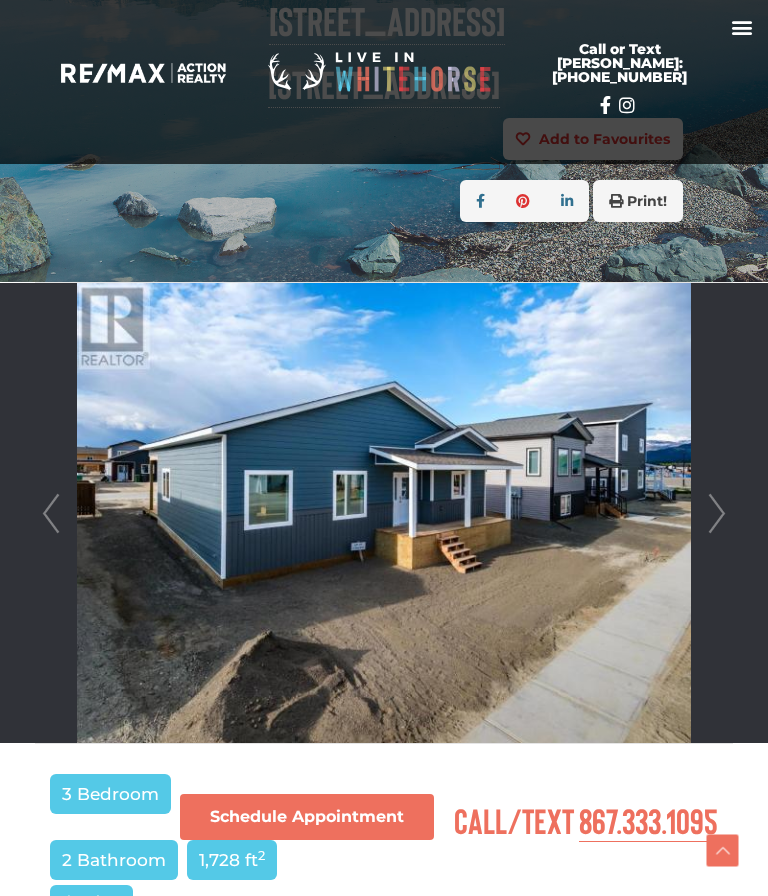 click on "Next" at bounding box center (717, 513) 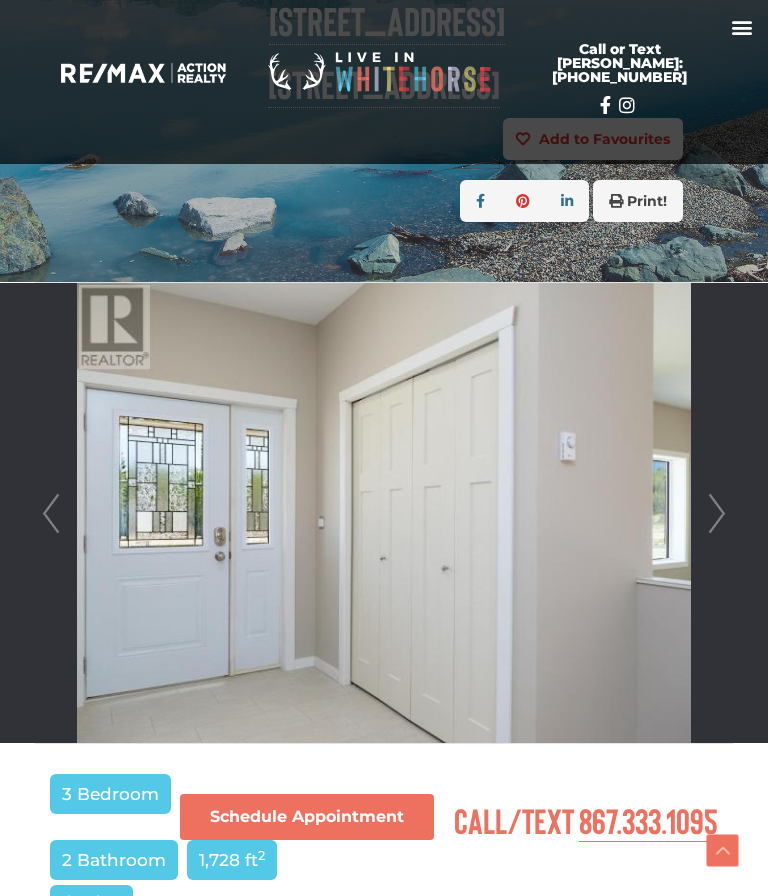 click on "Next" at bounding box center (717, 513) 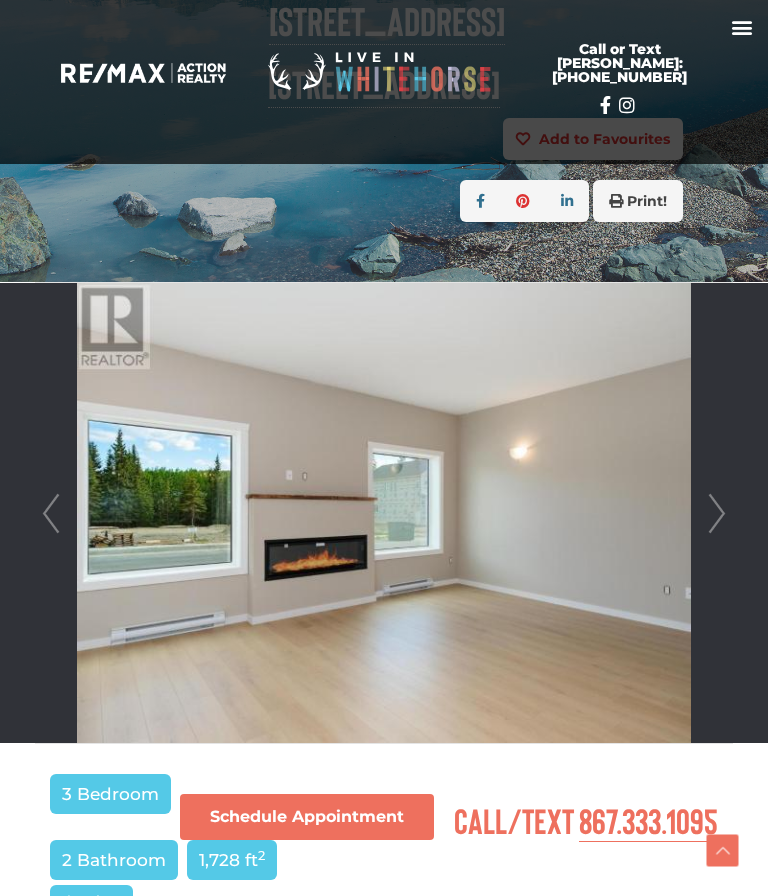 click on "Next" at bounding box center (717, 513) 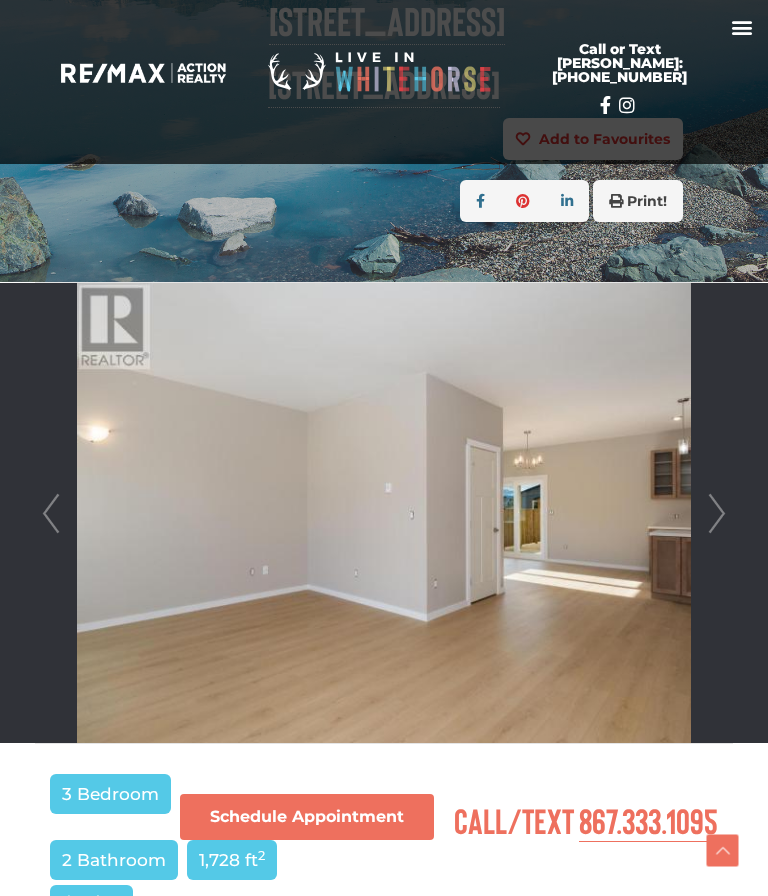 click on "Next" at bounding box center [717, 513] 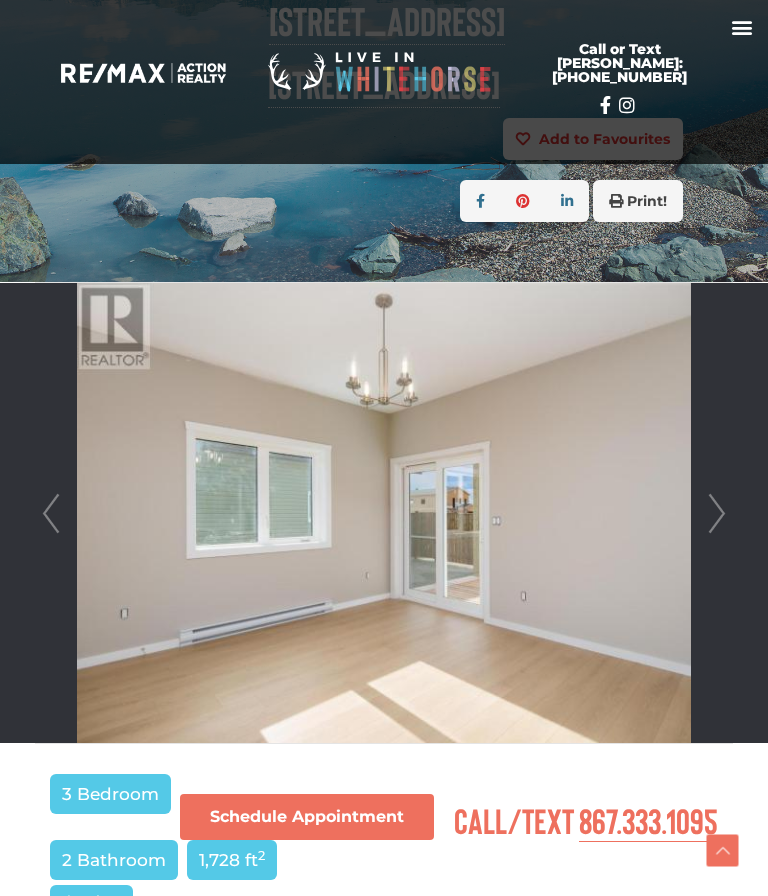 click on "Next" at bounding box center (717, 513) 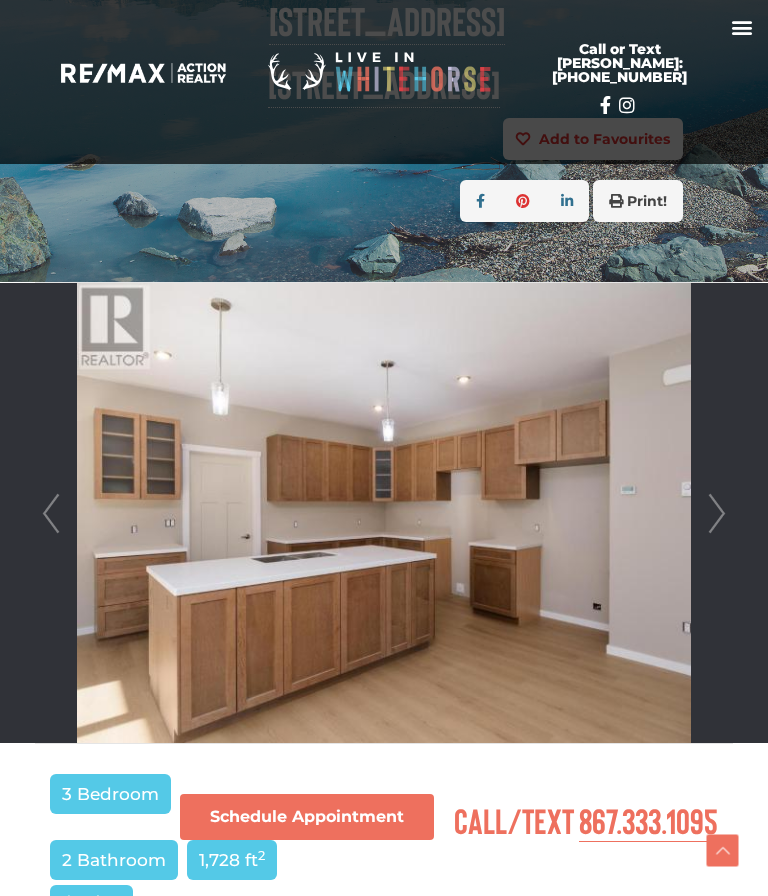 click on "Next" at bounding box center [717, 513] 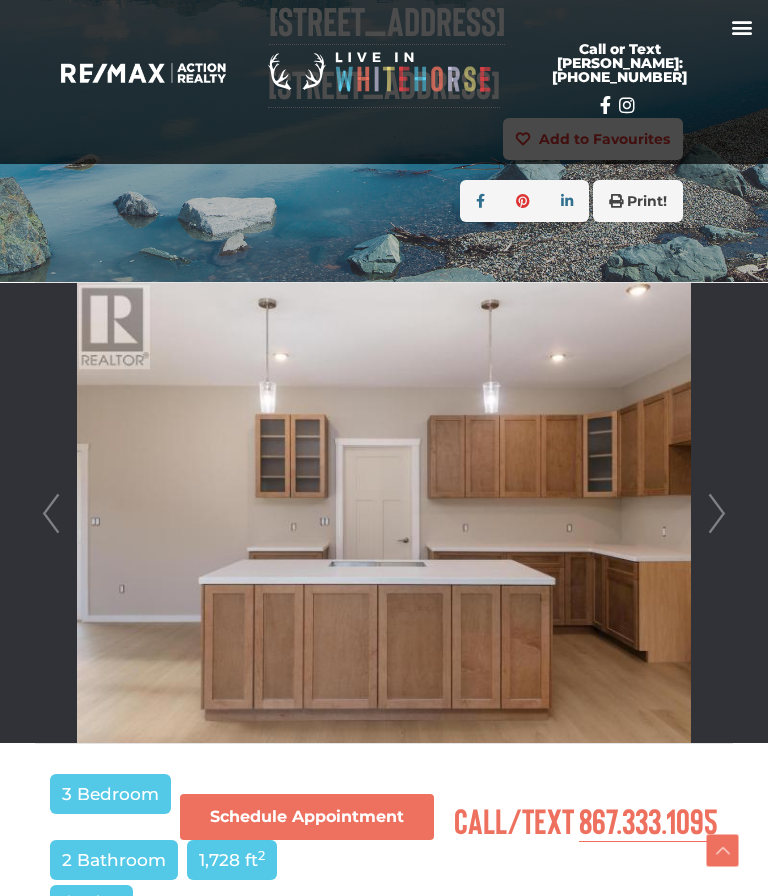 click on "Next" at bounding box center (717, 513) 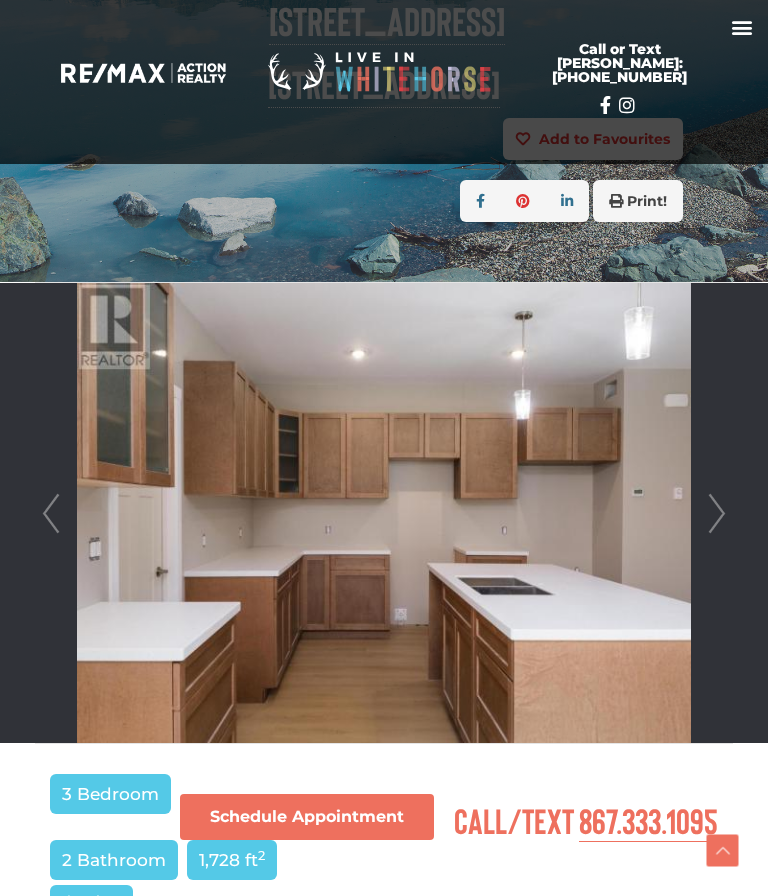 click on "Next" at bounding box center [717, 513] 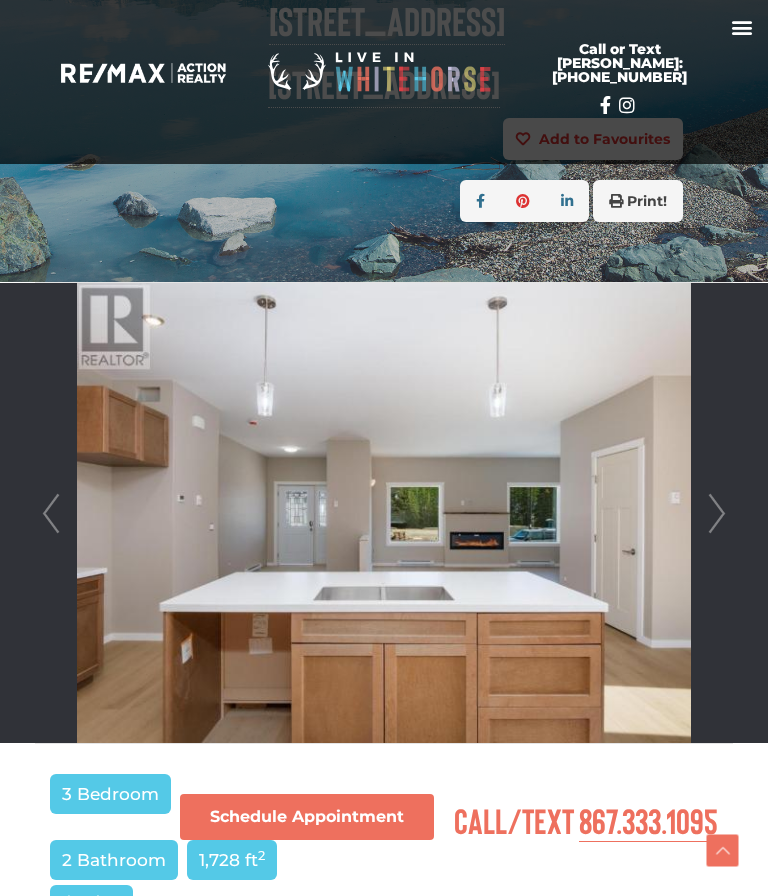 click on "Next" at bounding box center [717, 513] 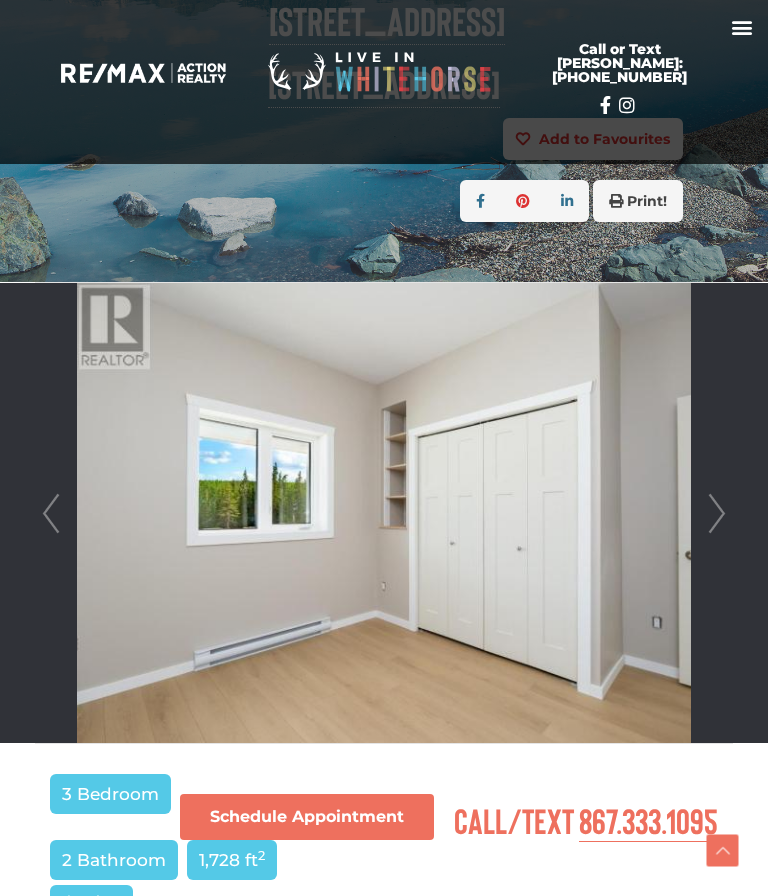 click on "Next" at bounding box center (717, 513) 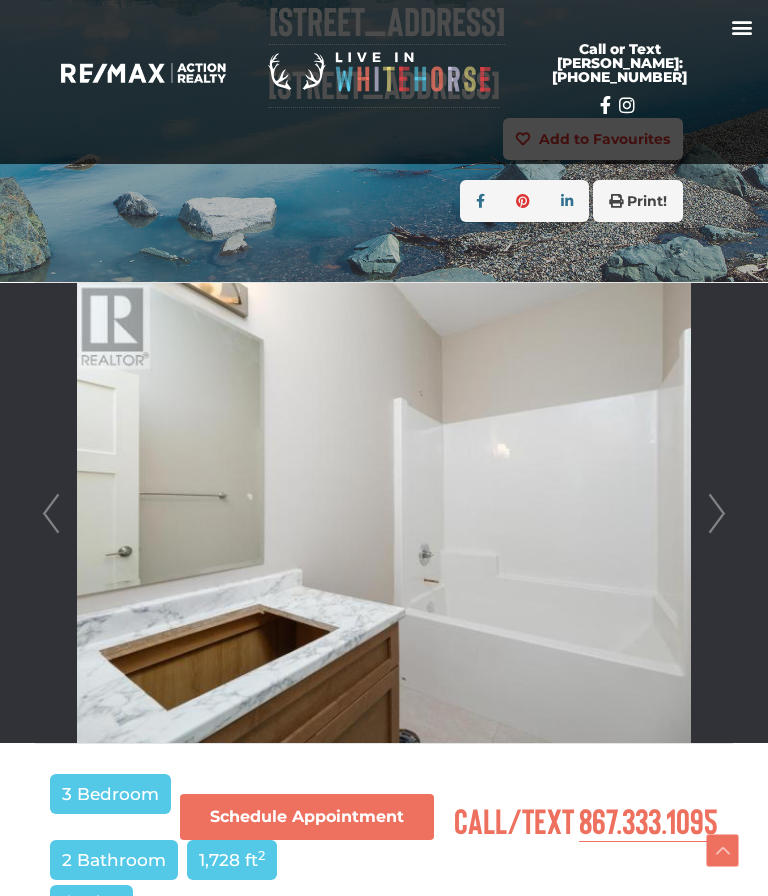 click on "Next" at bounding box center [717, 513] 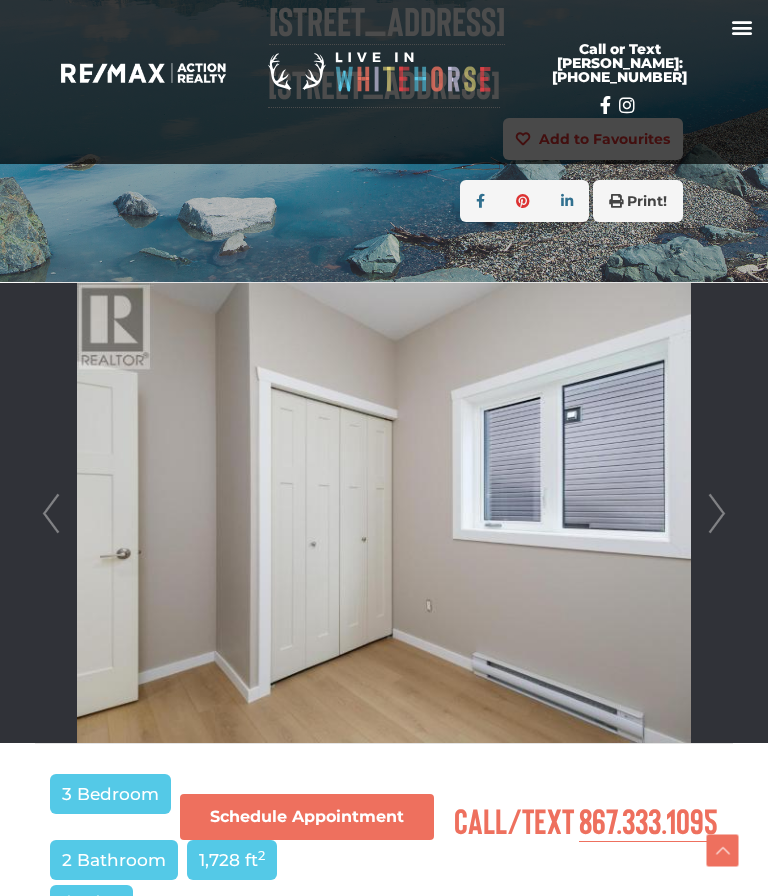 click on "Next" at bounding box center (717, 513) 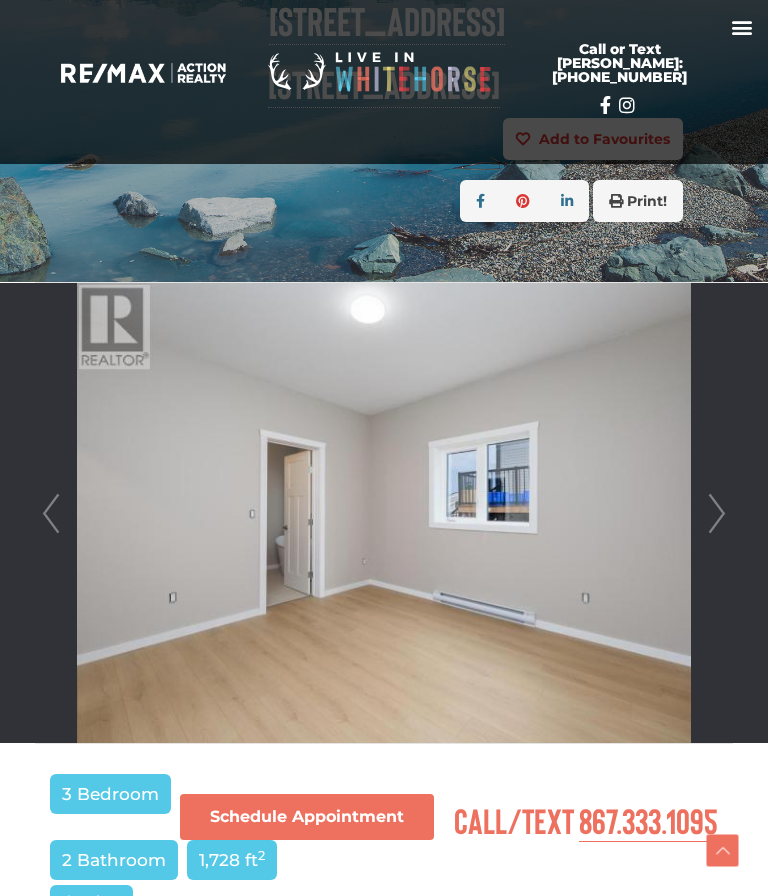 click on "Next" at bounding box center (717, 513) 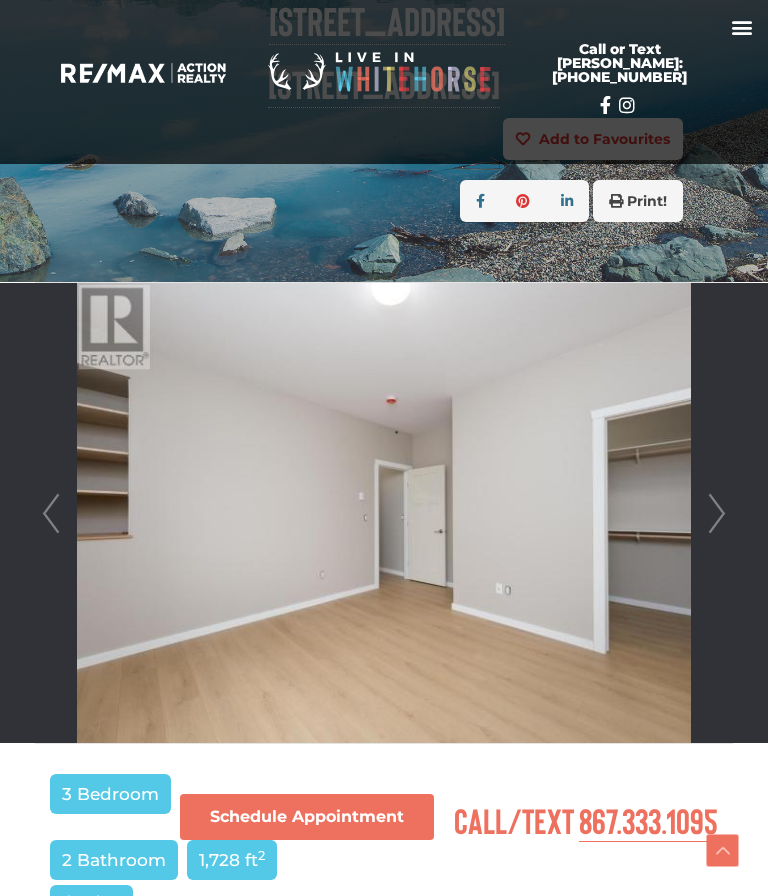 click on "Next" at bounding box center (717, 513) 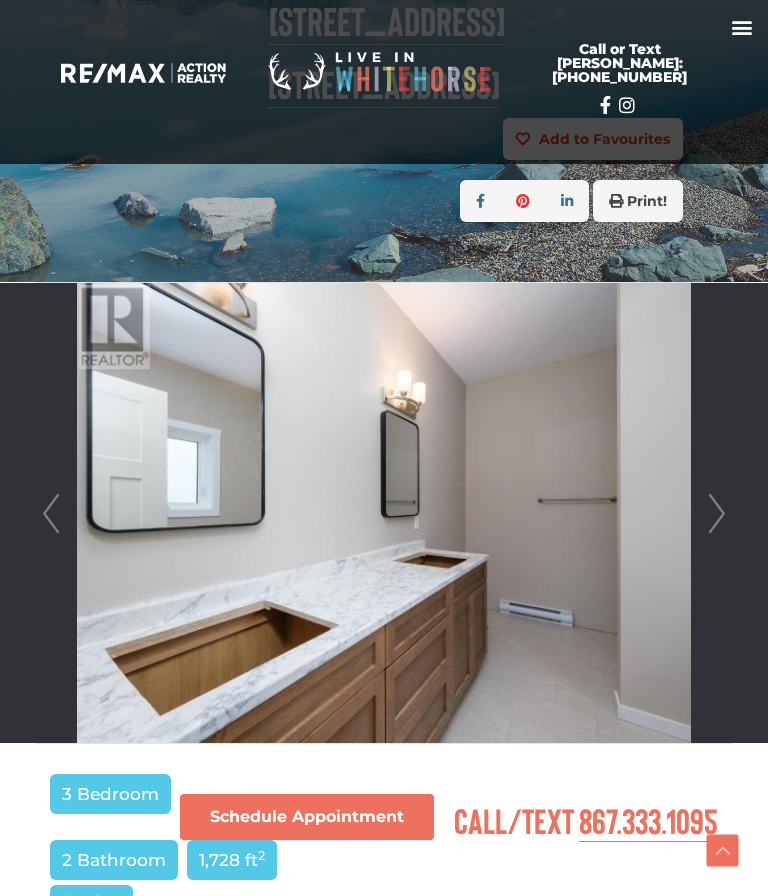 click on "Next" at bounding box center (717, 513) 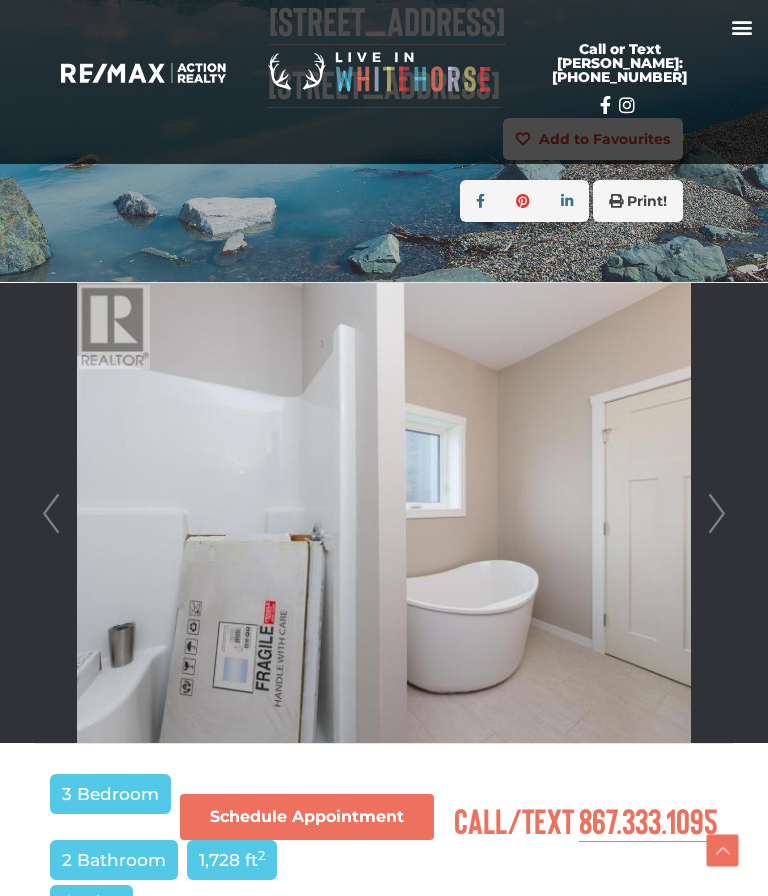 click on "Next" at bounding box center [717, 513] 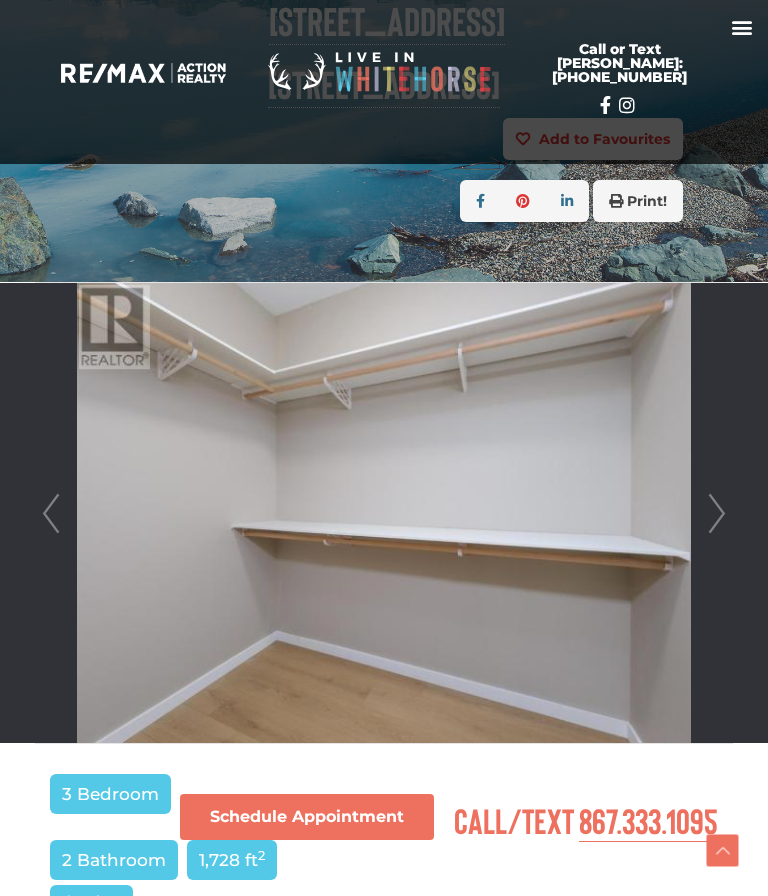 click on "Next" at bounding box center (717, 513) 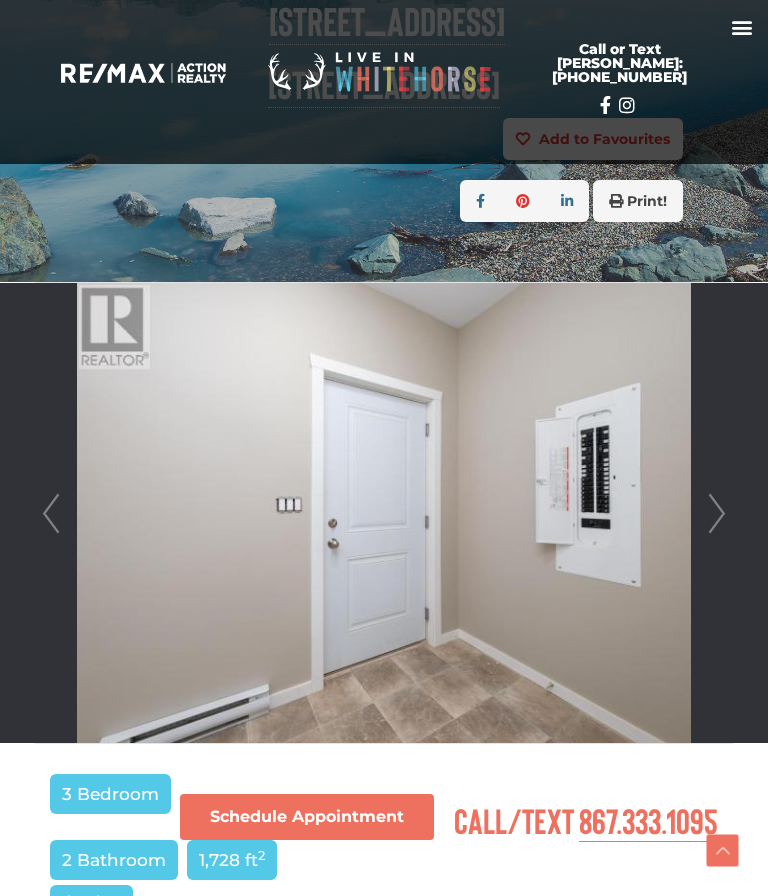 click on "Next" at bounding box center (717, 513) 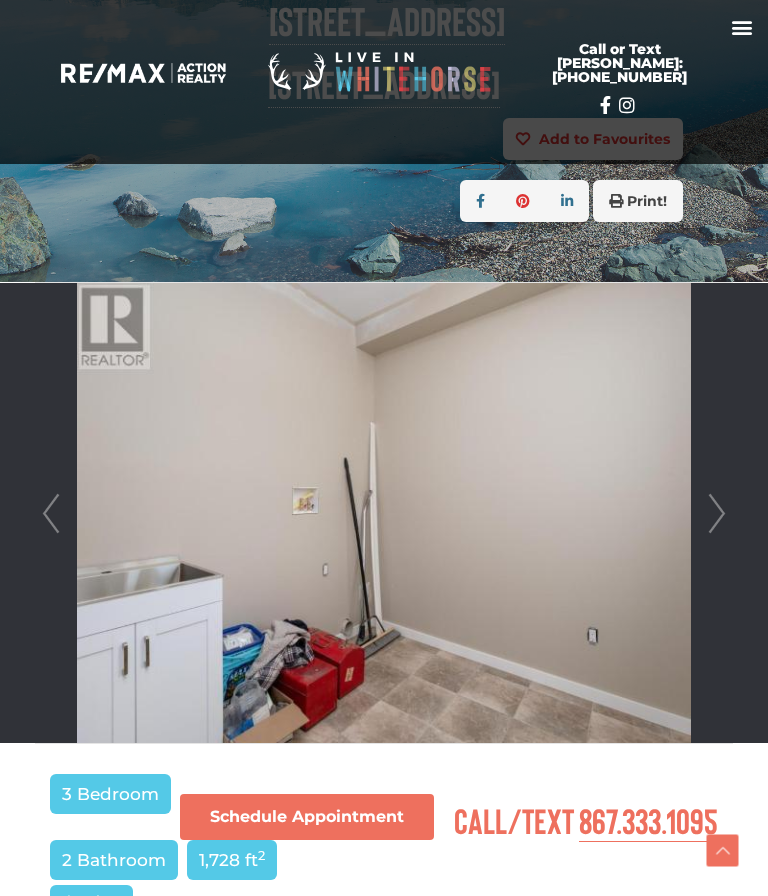 click on "Next" at bounding box center (717, 513) 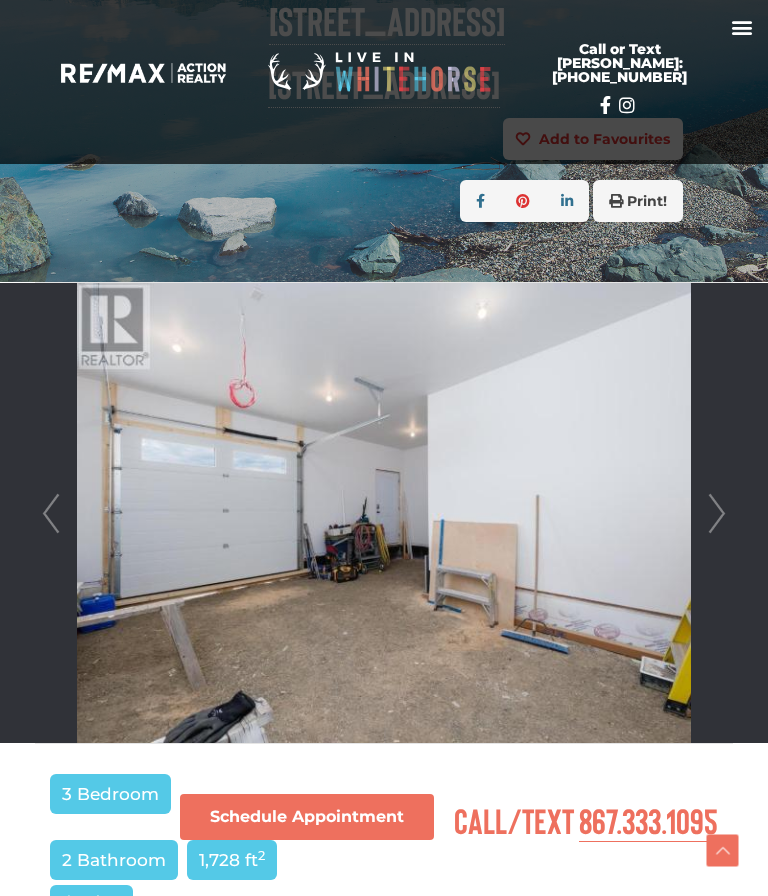 click on "Next" at bounding box center (717, 513) 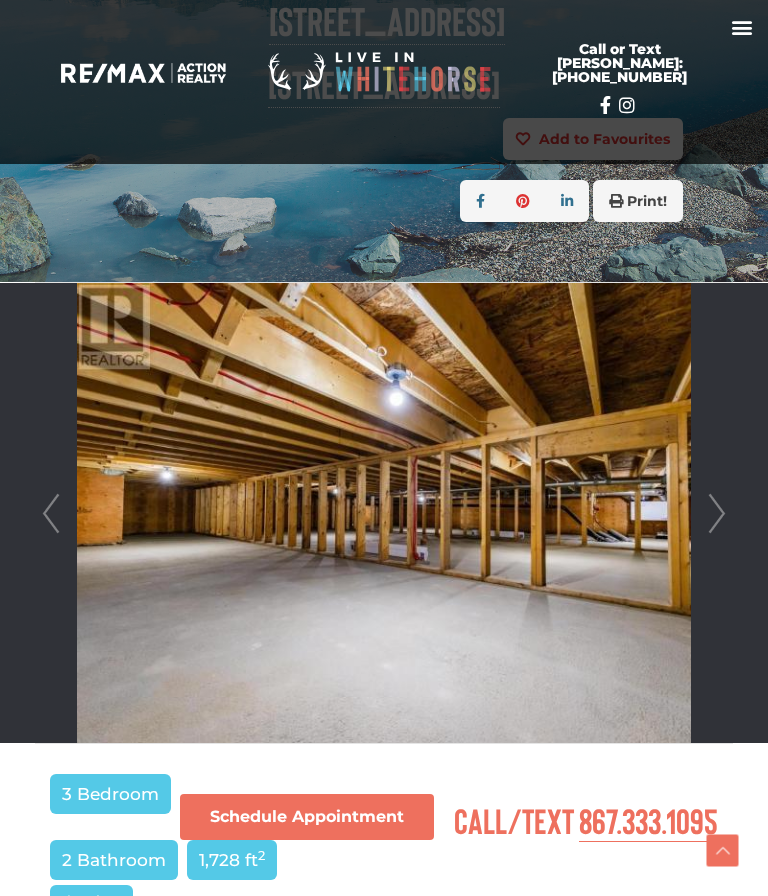 click on "Next" at bounding box center (717, 513) 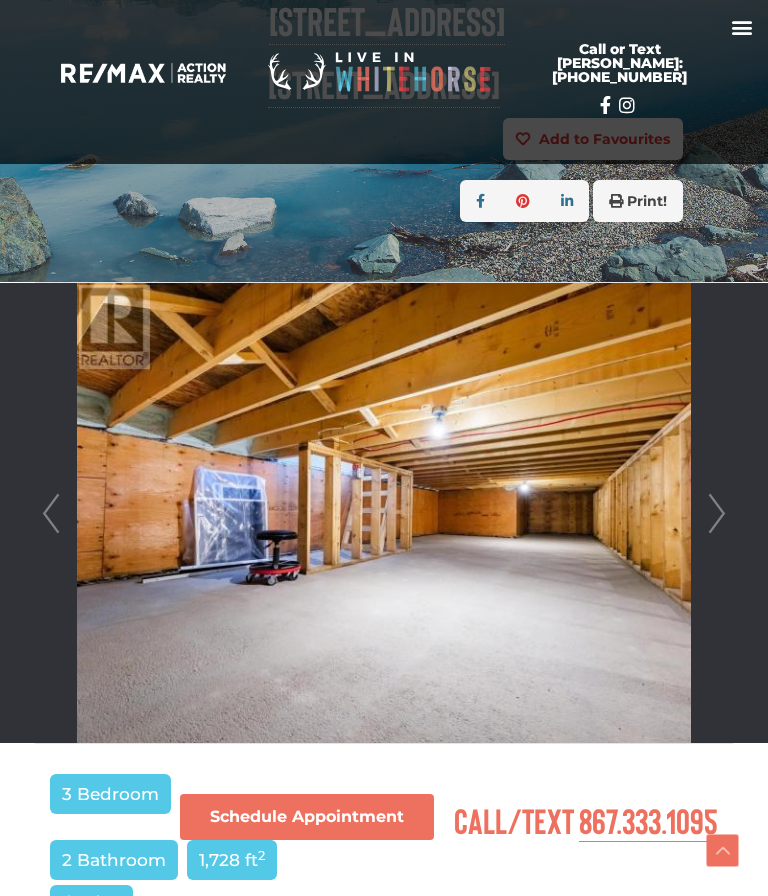 click on "Next" at bounding box center (717, 513) 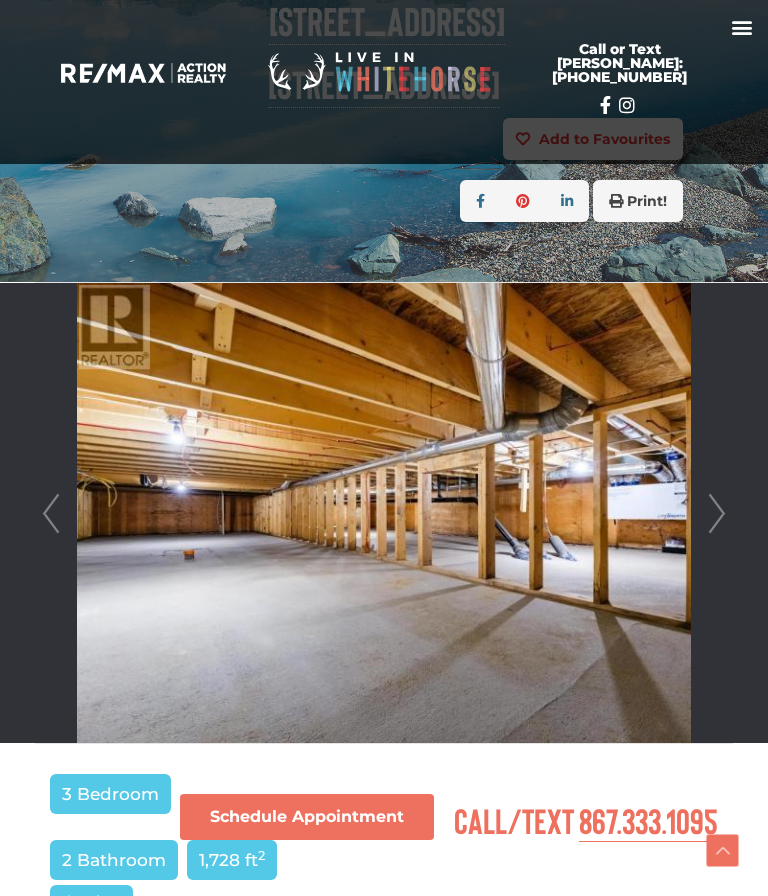 click on "Next" at bounding box center [717, 513] 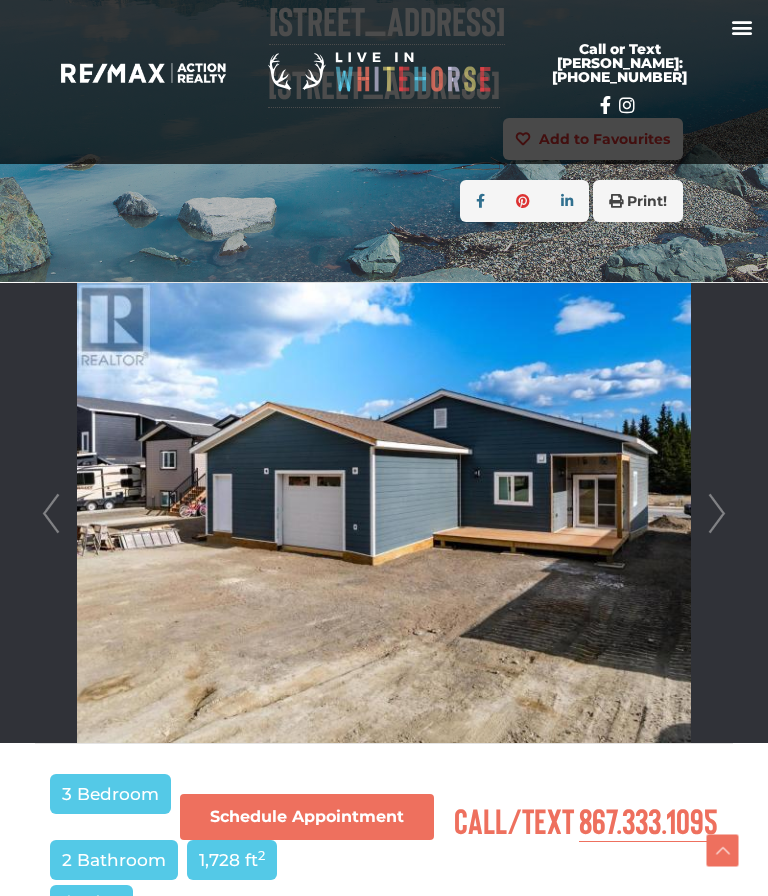 click on "Next" at bounding box center (717, 513) 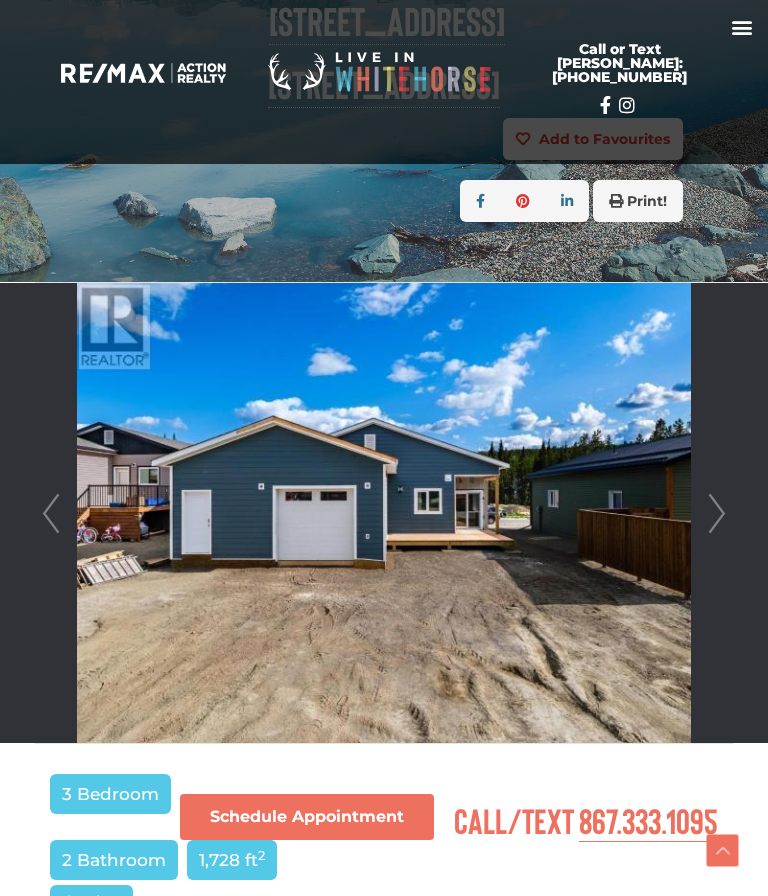 click on "Next" at bounding box center (717, 513) 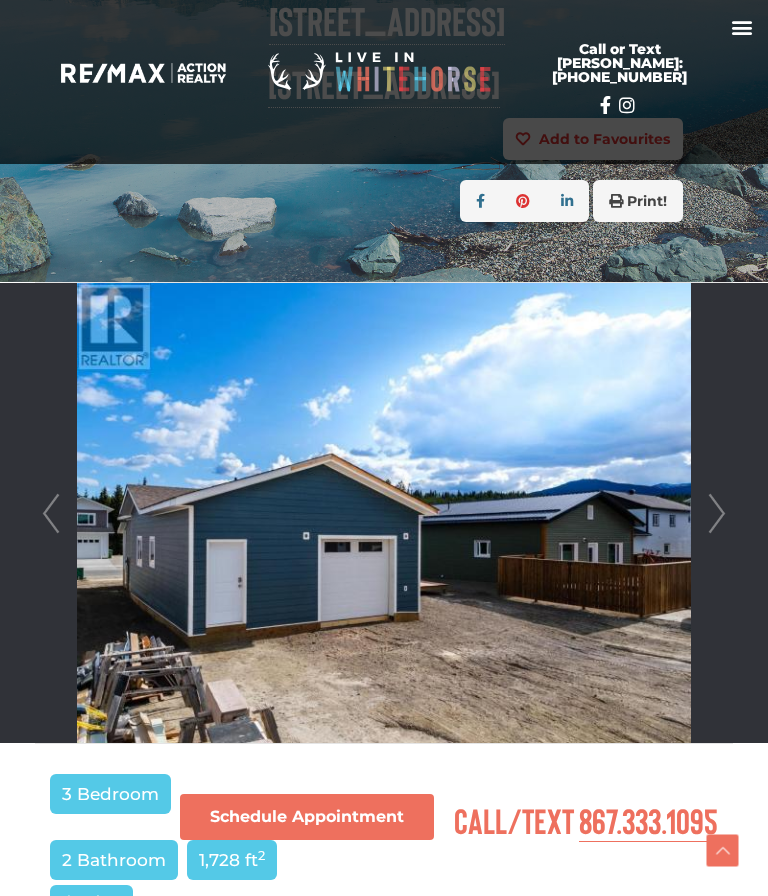 click on "Next" at bounding box center (717, 513) 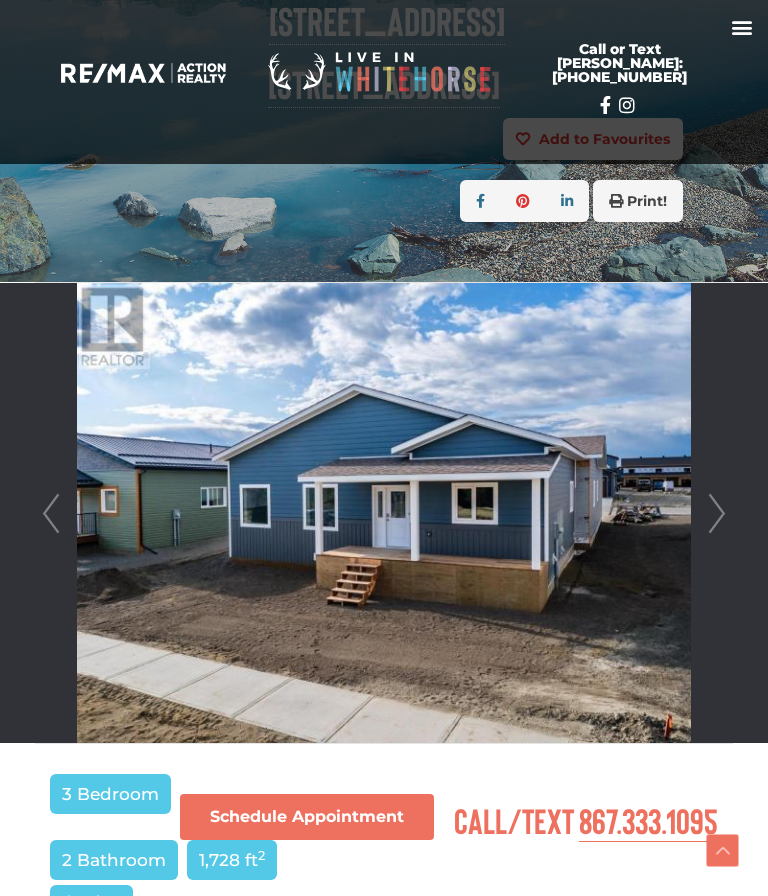 click on "Next" at bounding box center (717, 513) 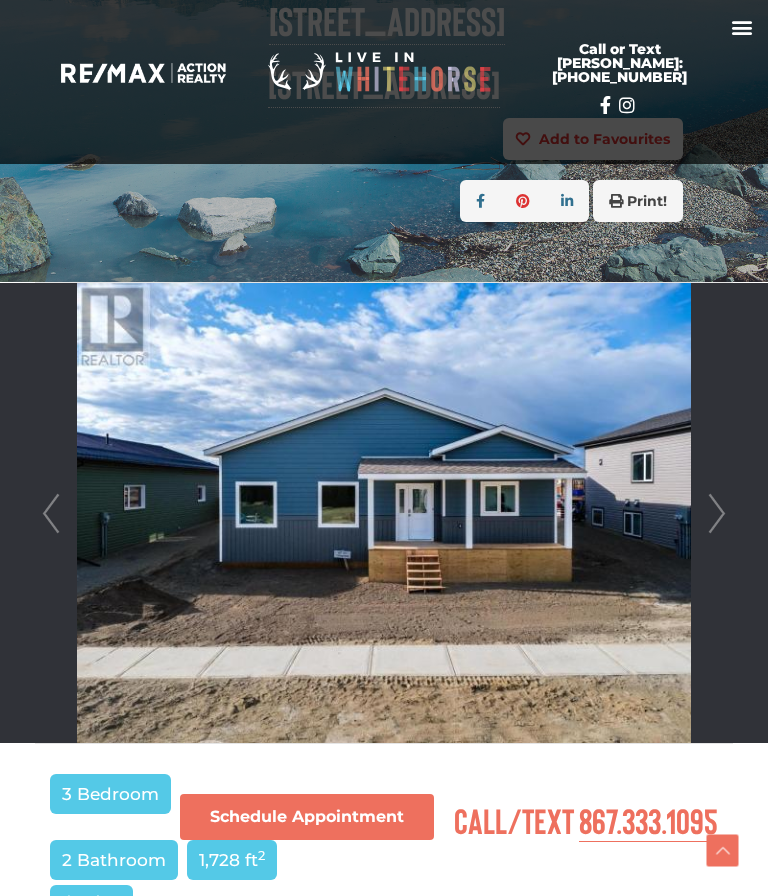 click on "Next" at bounding box center (717, 513) 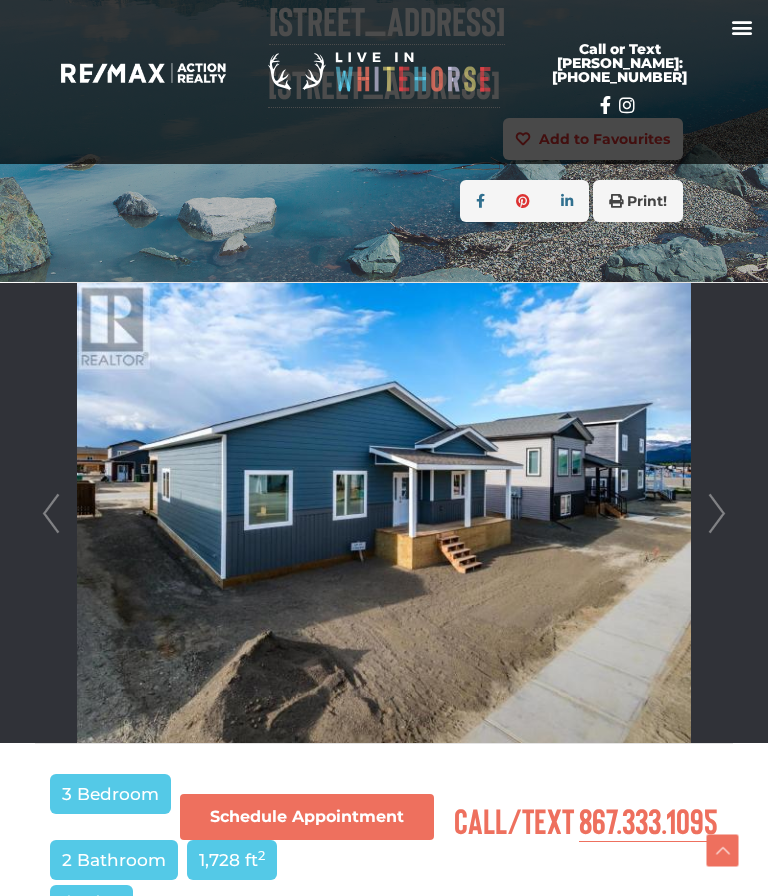 click on "Next" at bounding box center [717, 513] 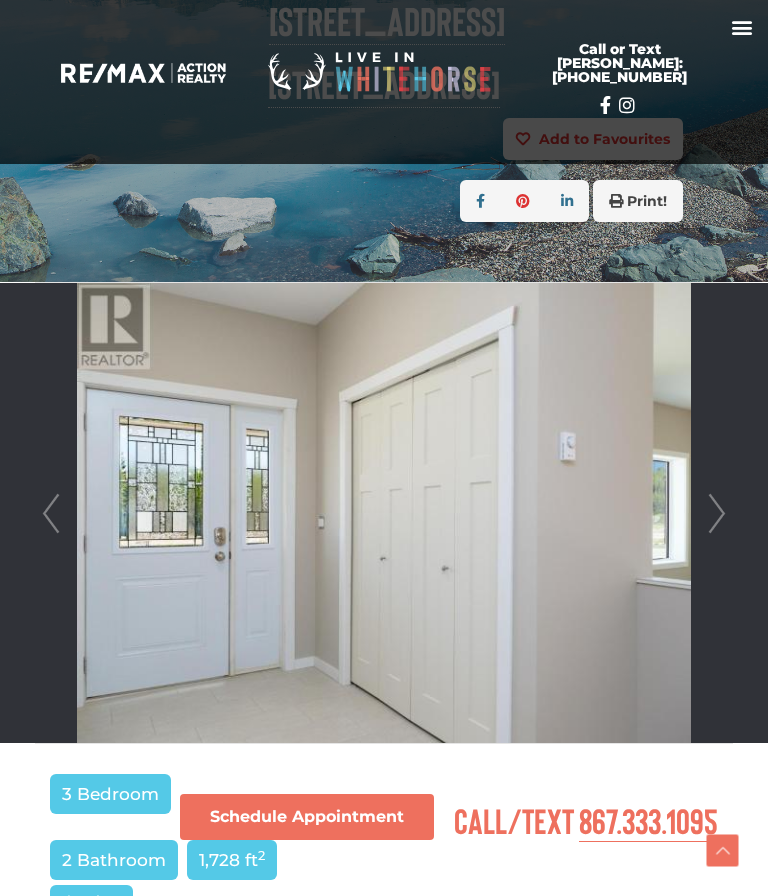 click on "Next" at bounding box center [717, 513] 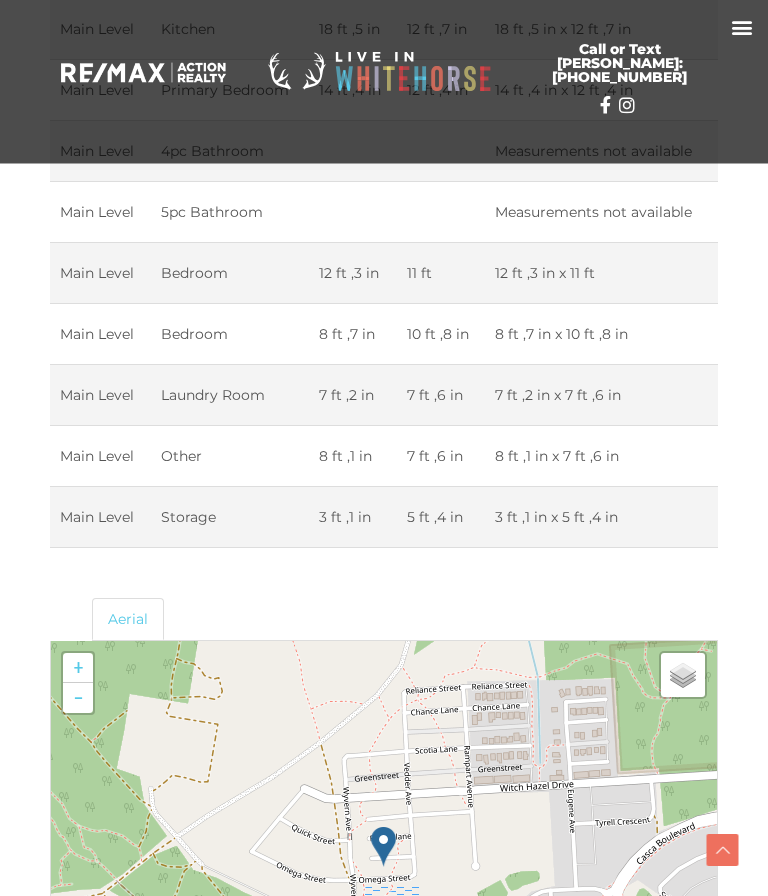 scroll, scrollTop: 3203, scrollLeft: 0, axis: vertical 